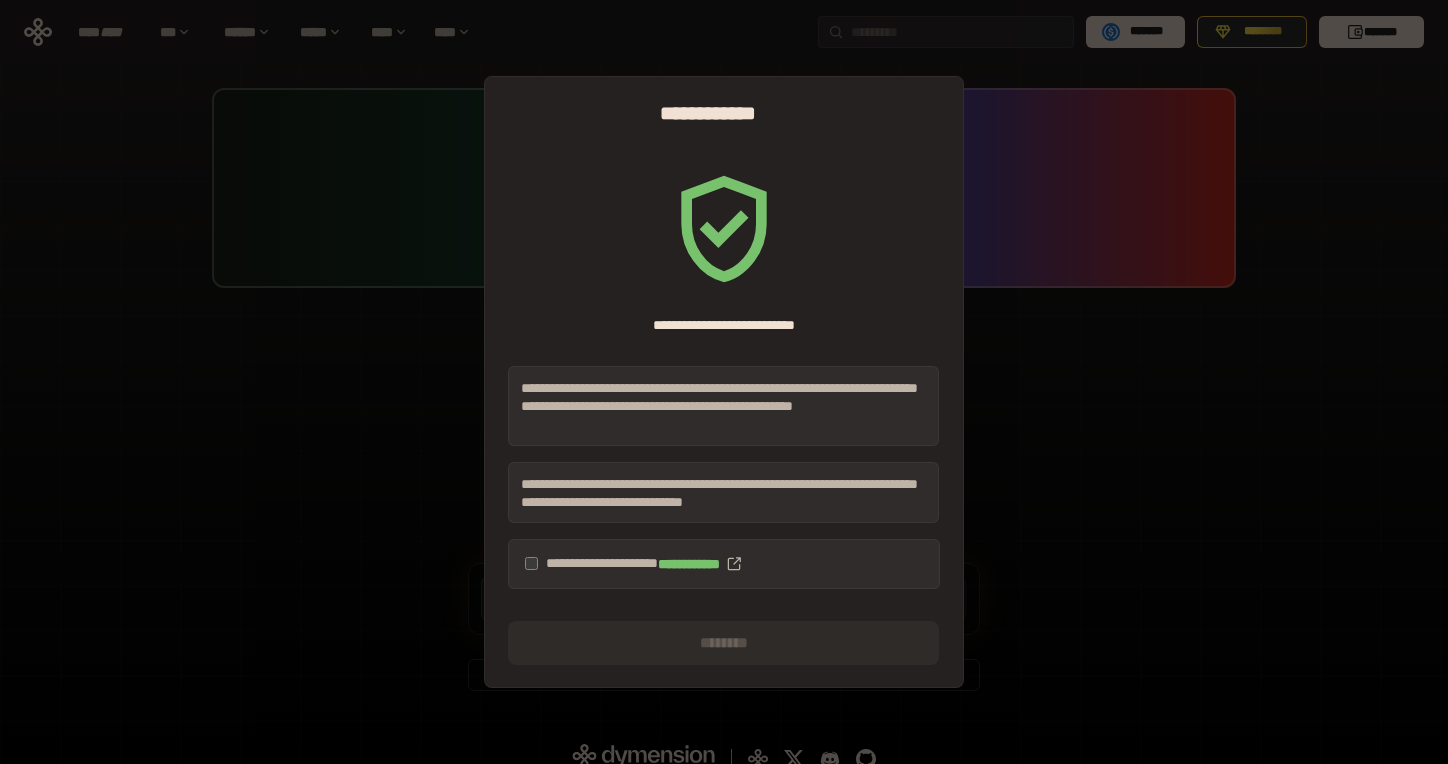 scroll, scrollTop: 0, scrollLeft: 0, axis: both 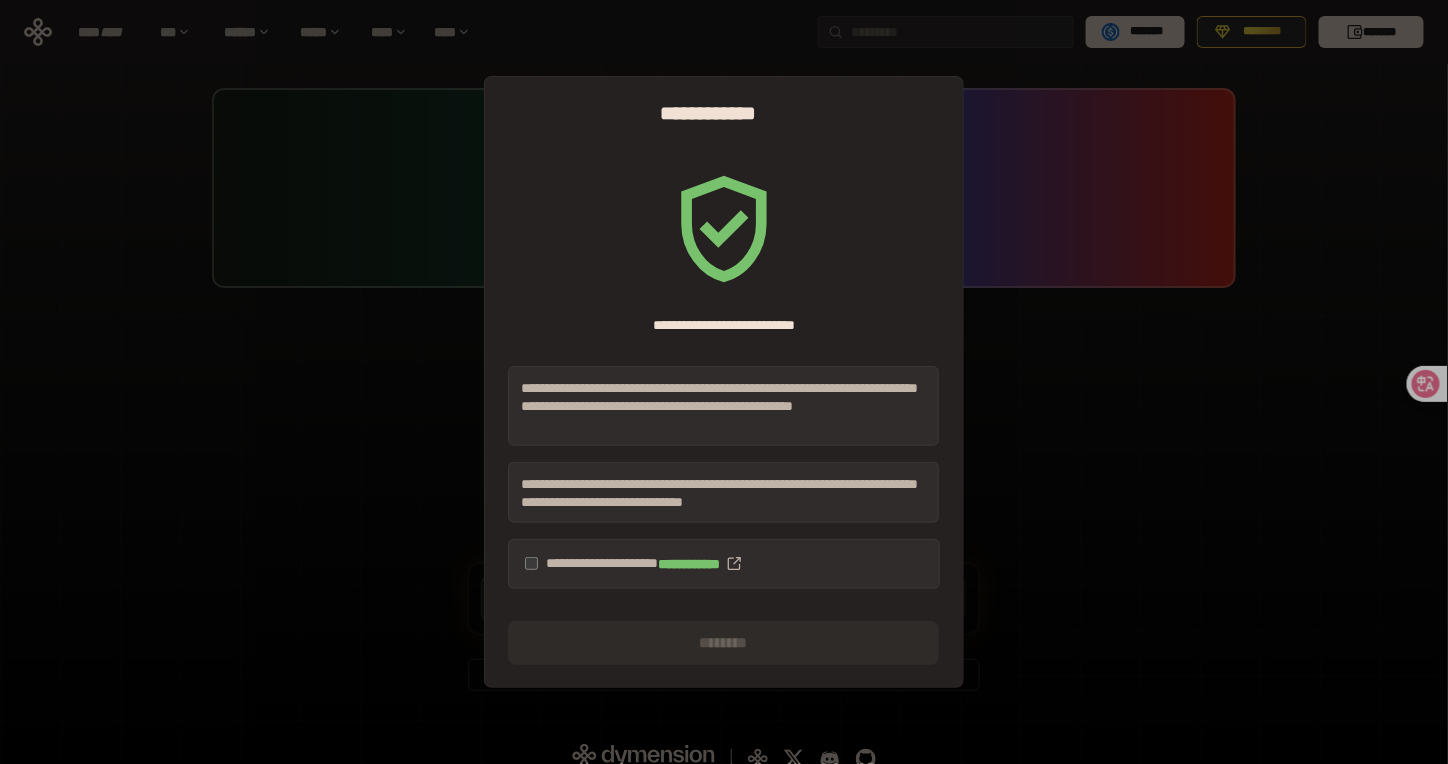click on "**********" at bounding box center [724, 564] 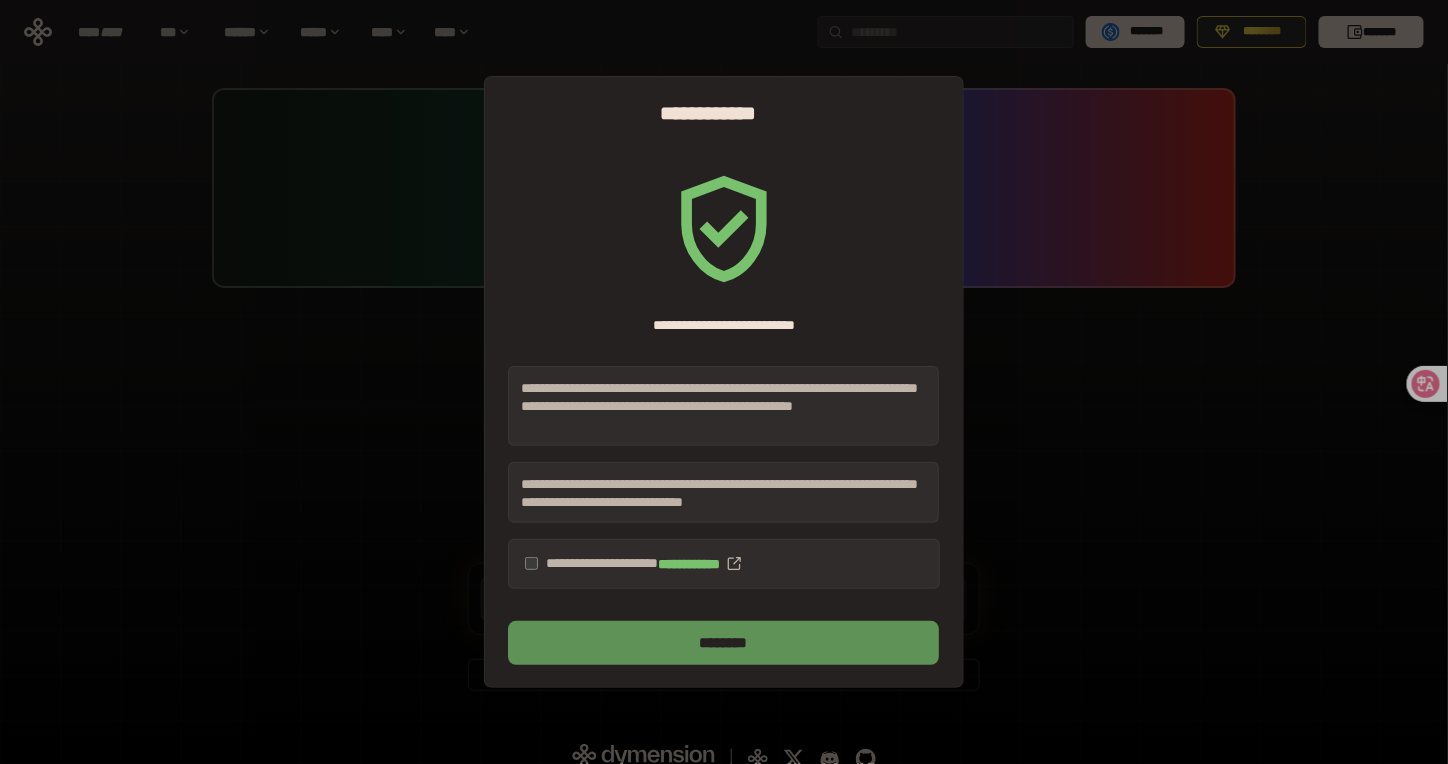 click on "********" at bounding box center [723, 643] 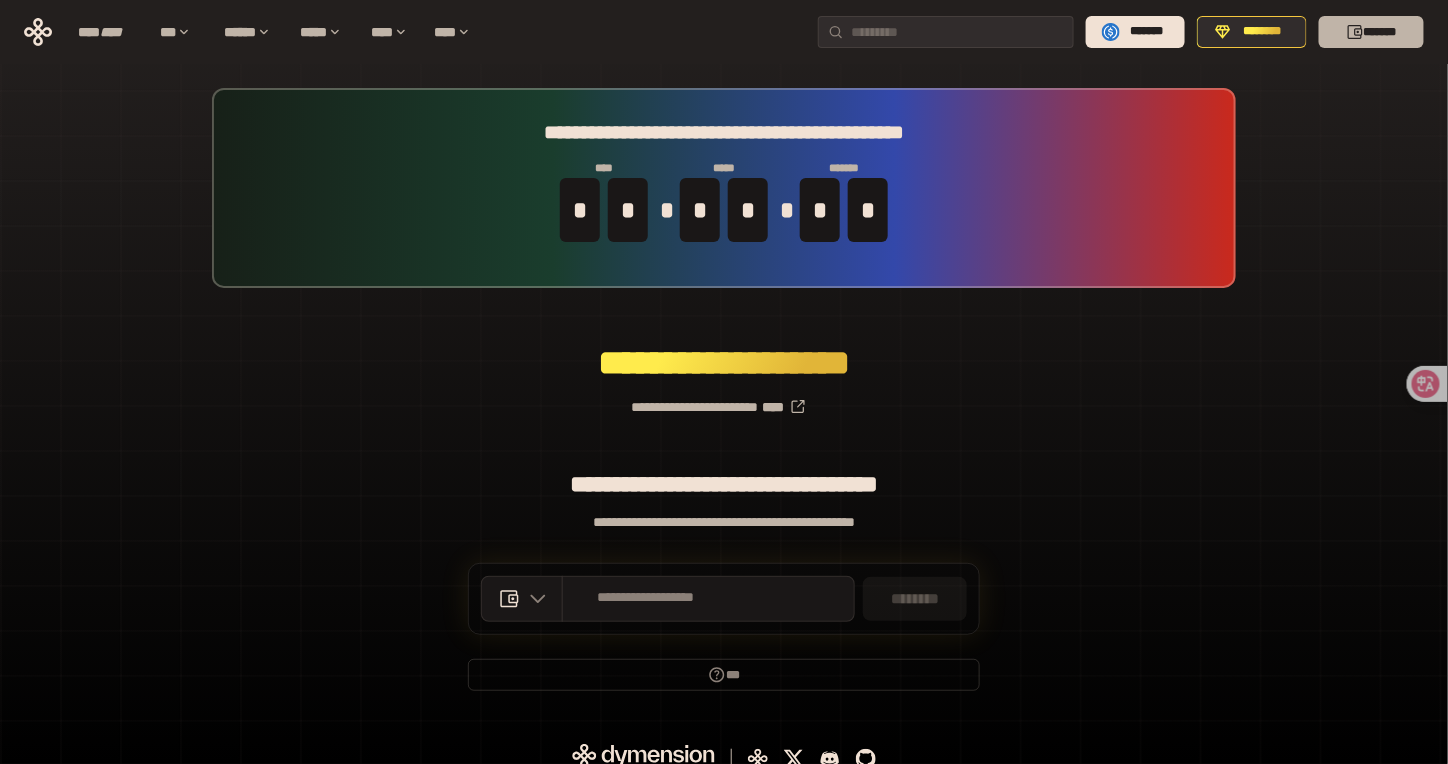 click on "*******" at bounding box center [1371, 32] 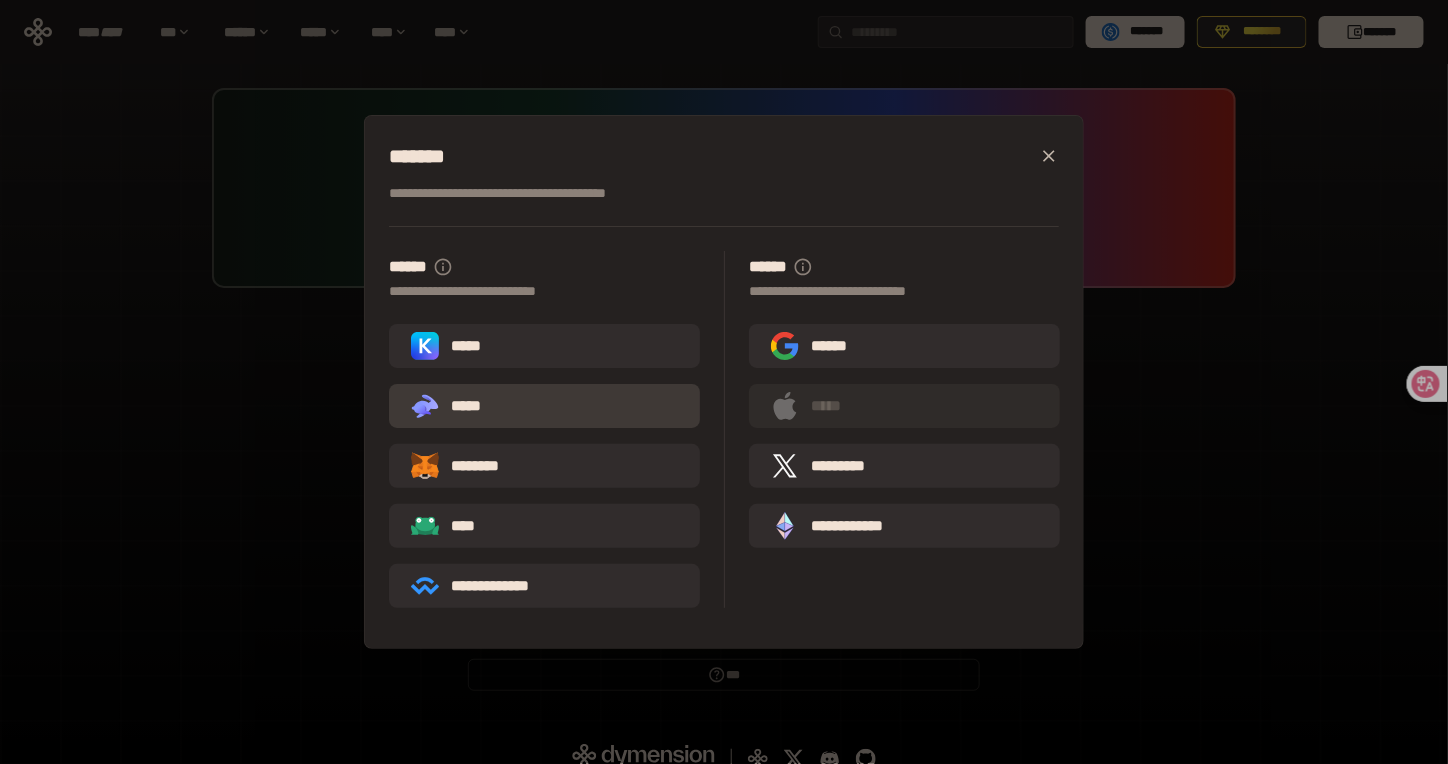 scroll, scrollTop: 18, scrollLeft: 0, axis: vertical 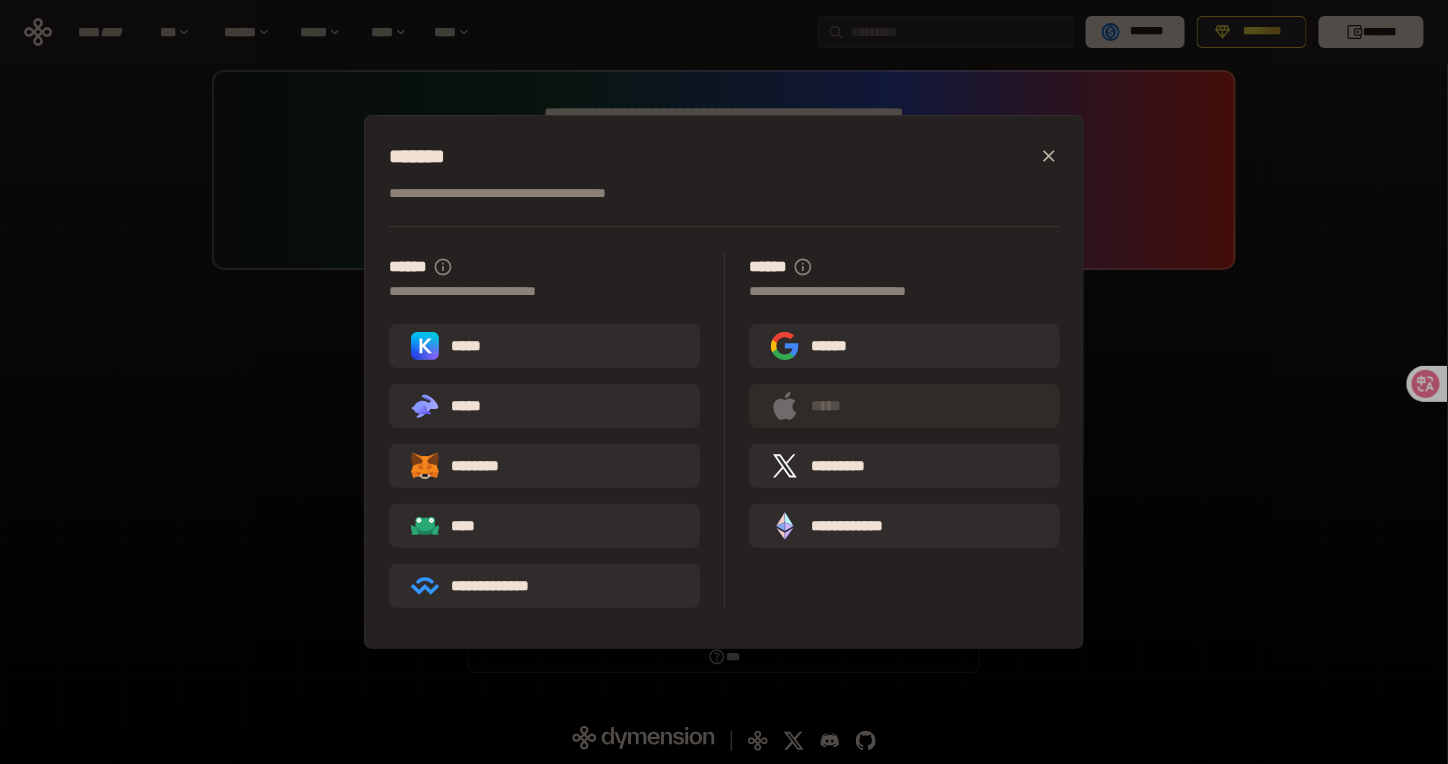 click on "**********" at bounding box center (724, 382) 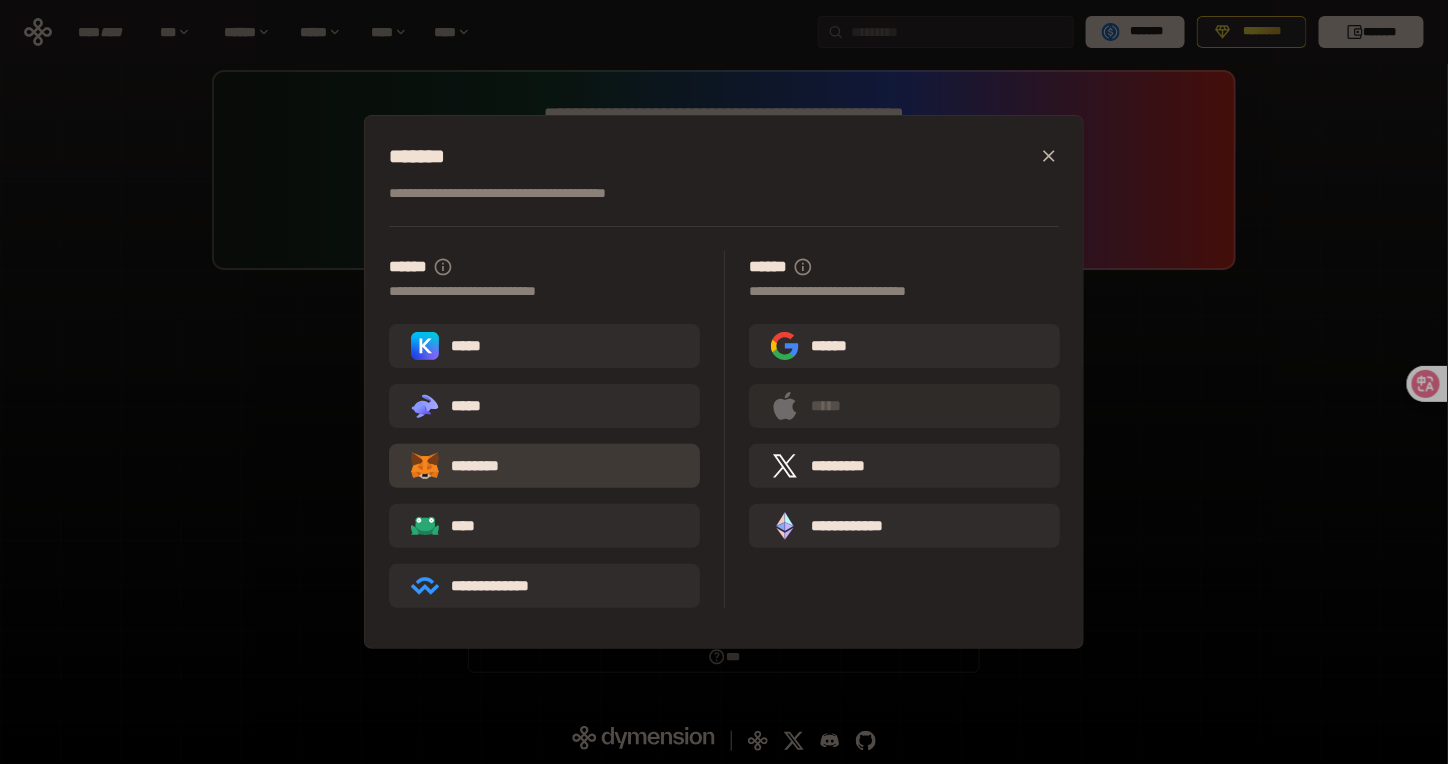 click on "********" at bounding box center (469, 466) 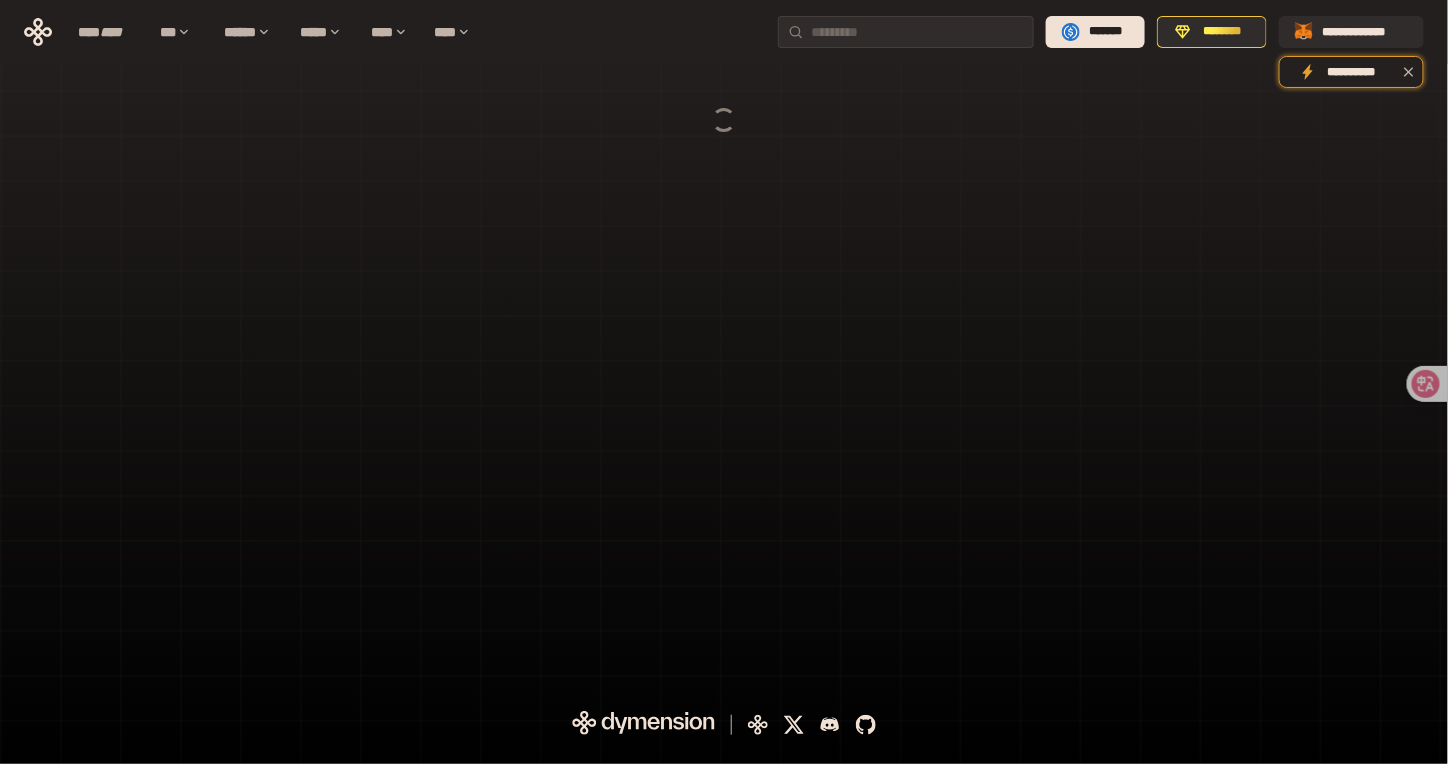 scroll, scrollTop: 0, scrollLeft: 0, axis: both 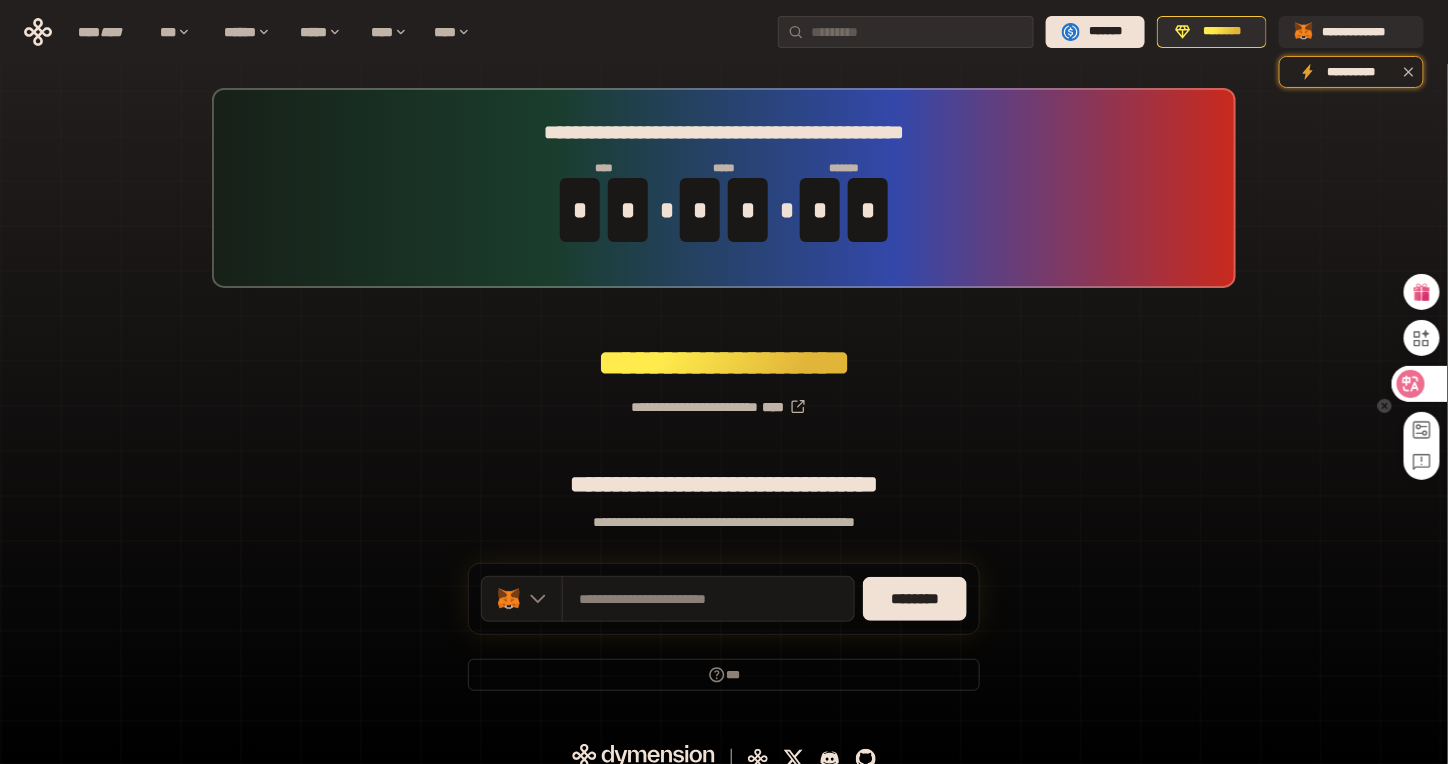 click 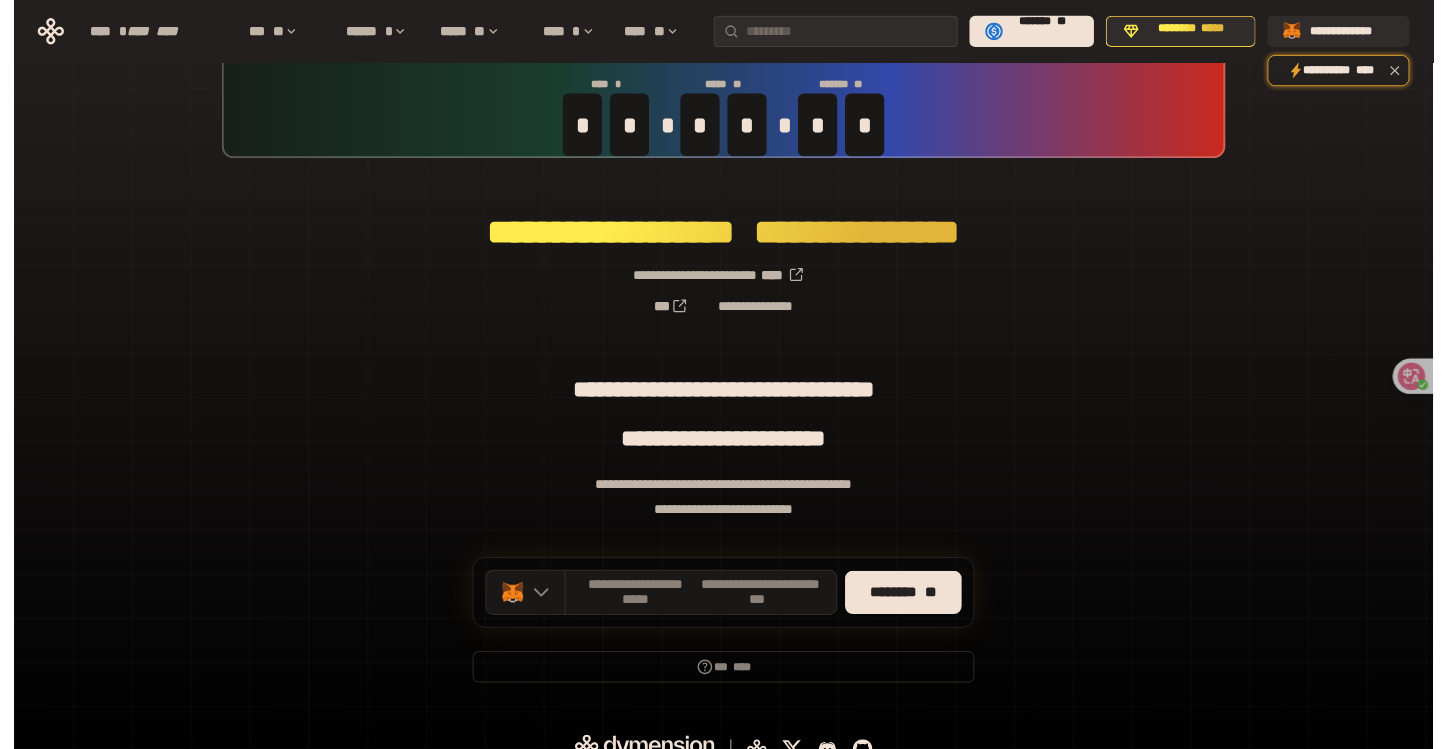 scroll, scrollTop: 150, scrollLeft: 0, axis: vertical 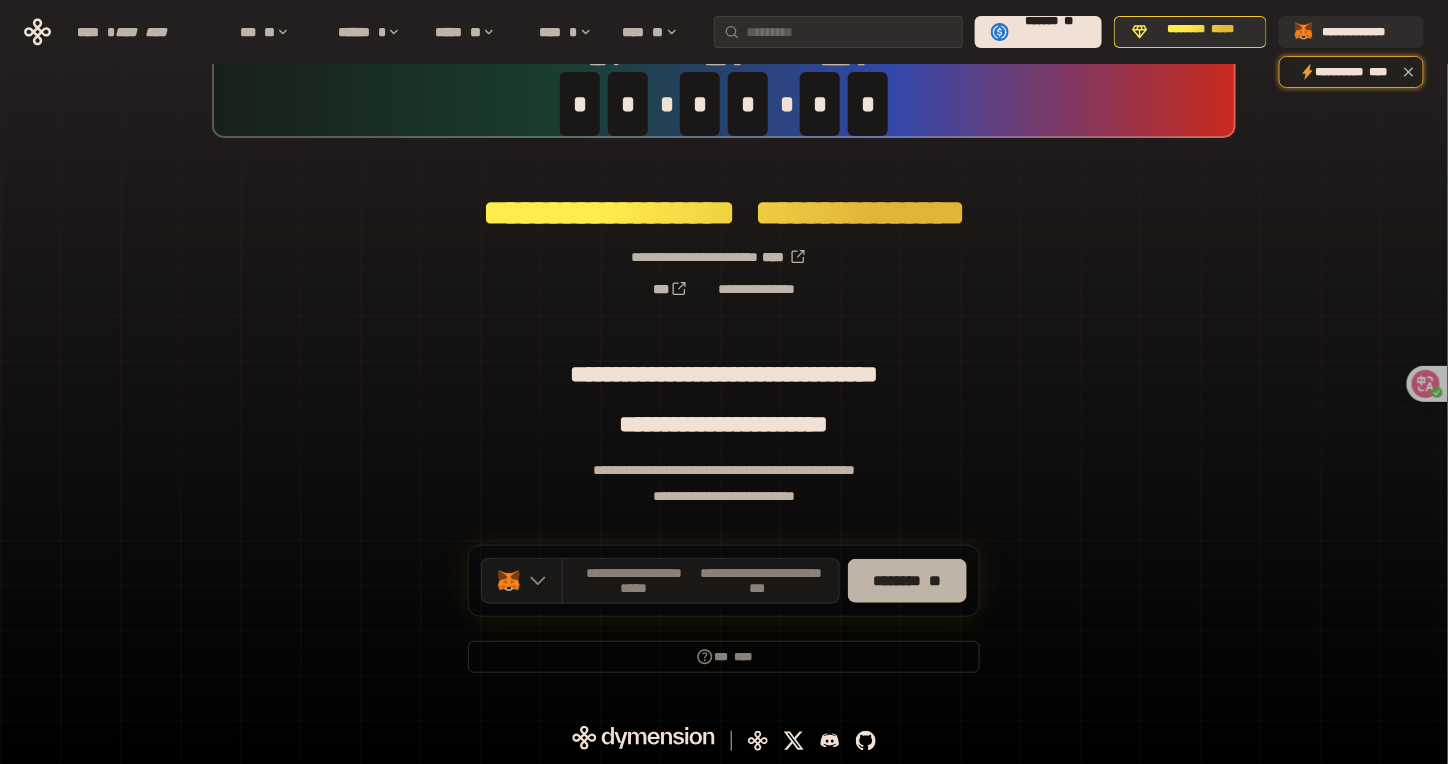 click on "********    **" at bounding box center [907, 581] 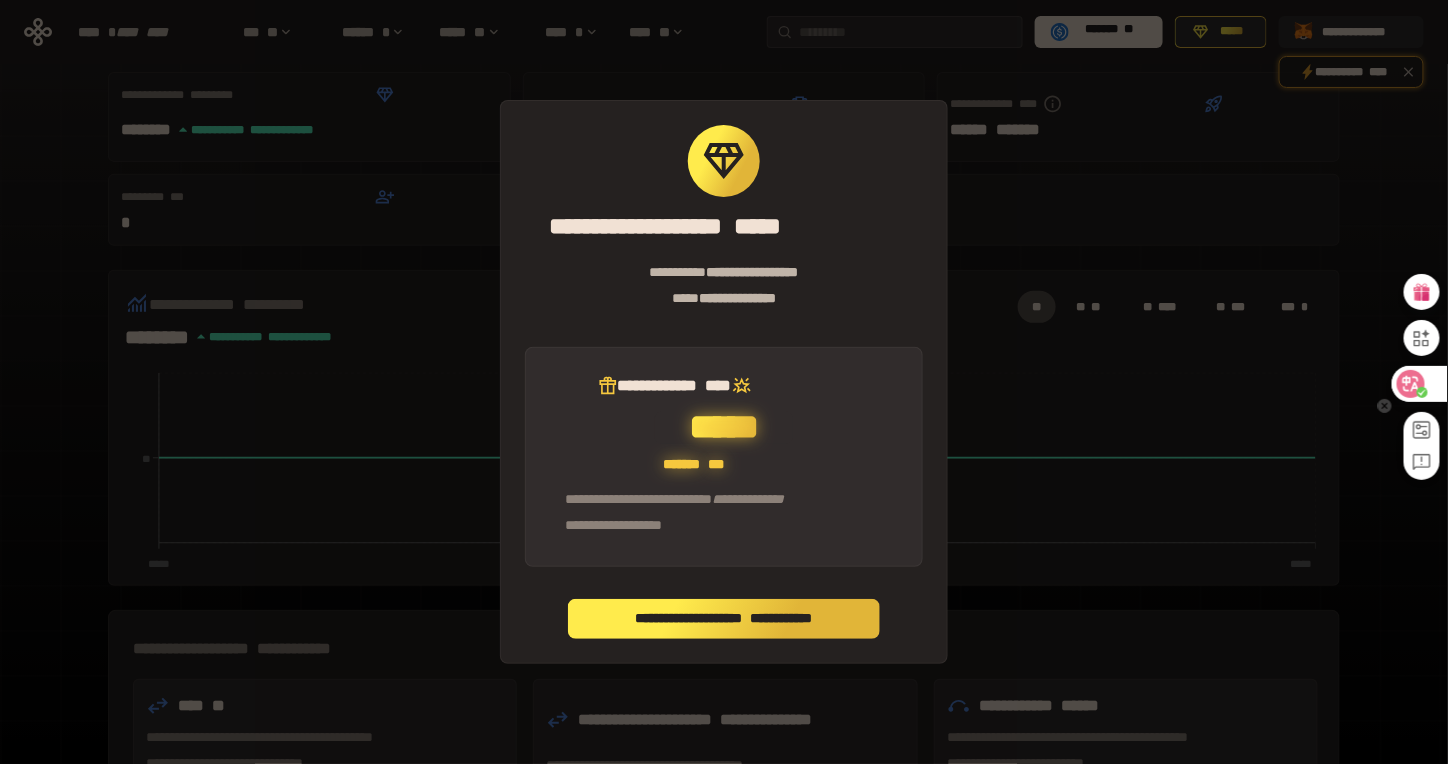 click 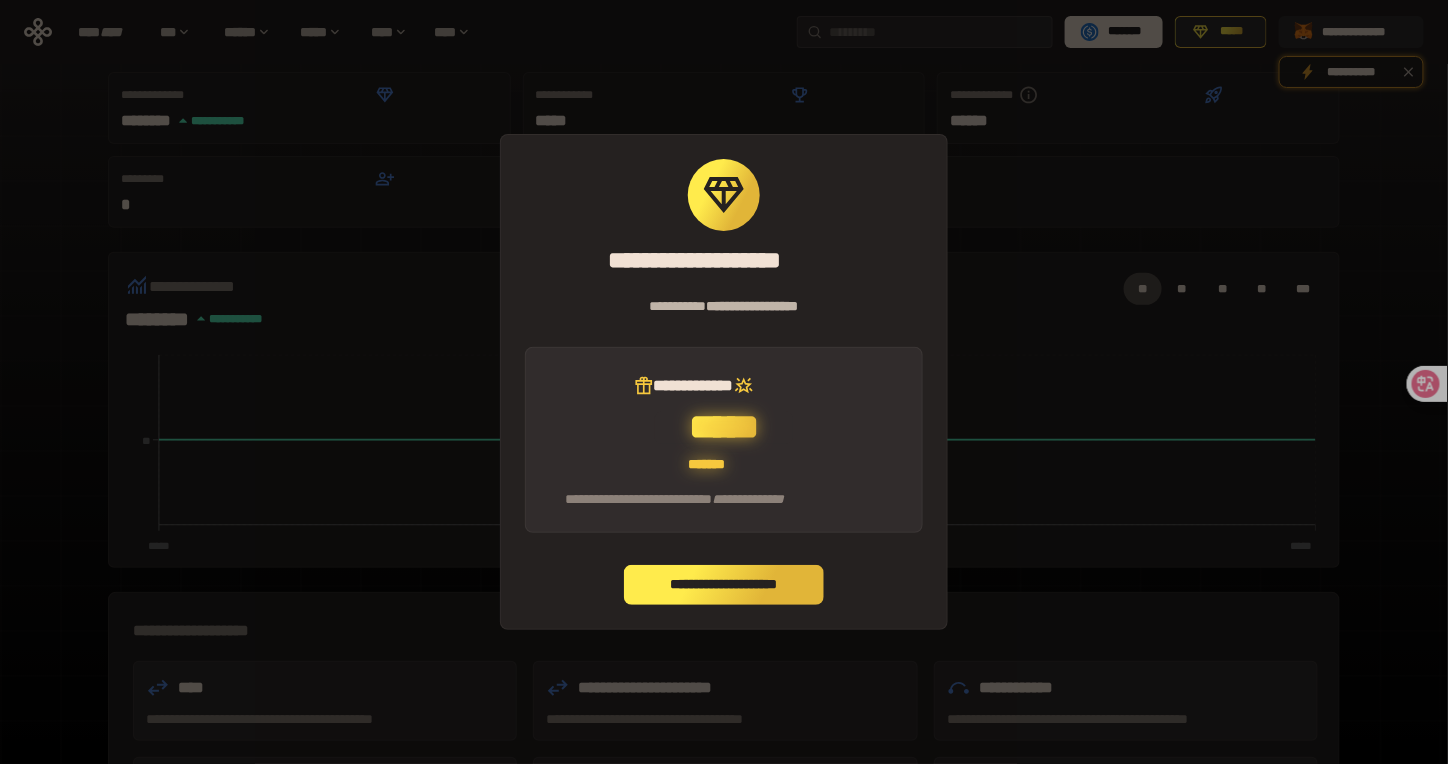 click on "**********" at bounding box center [724, 585] 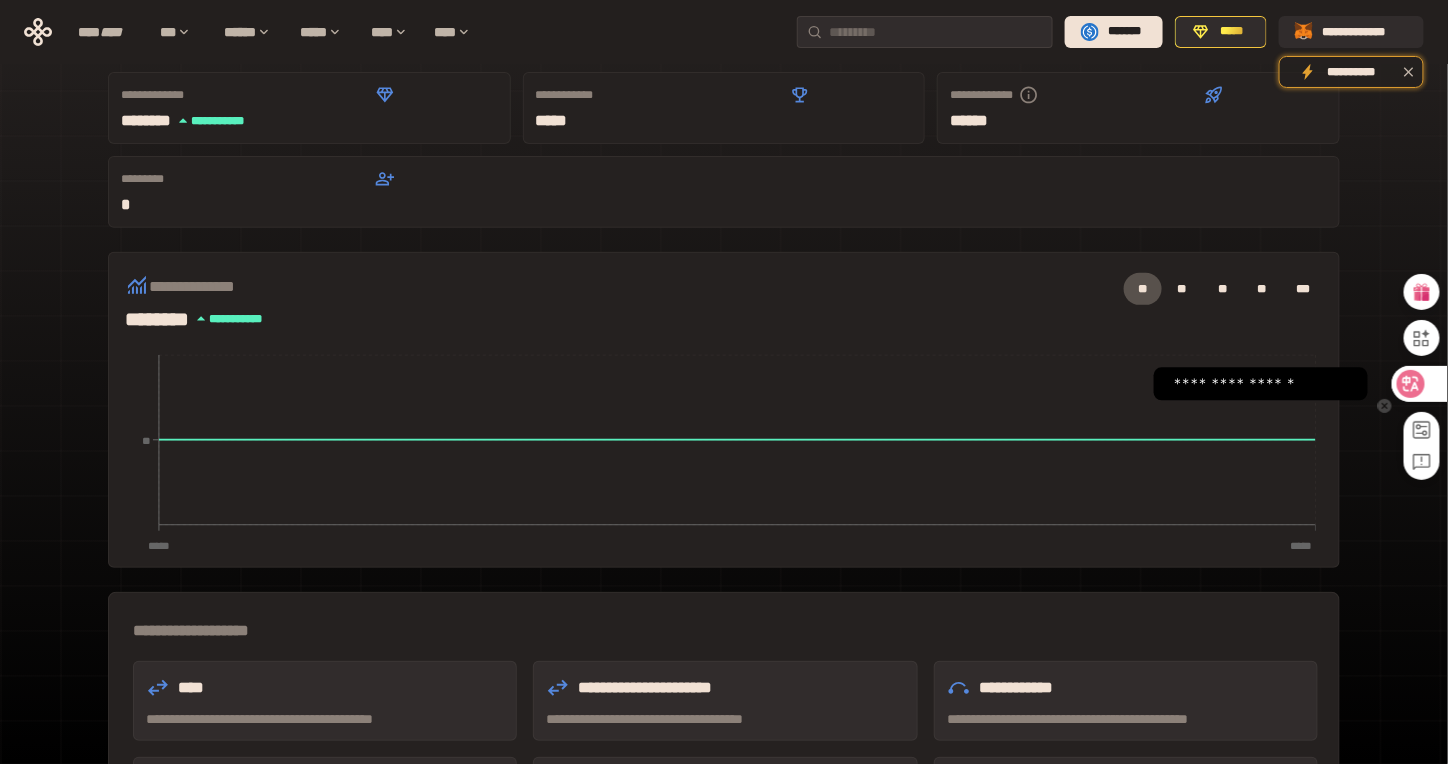 click 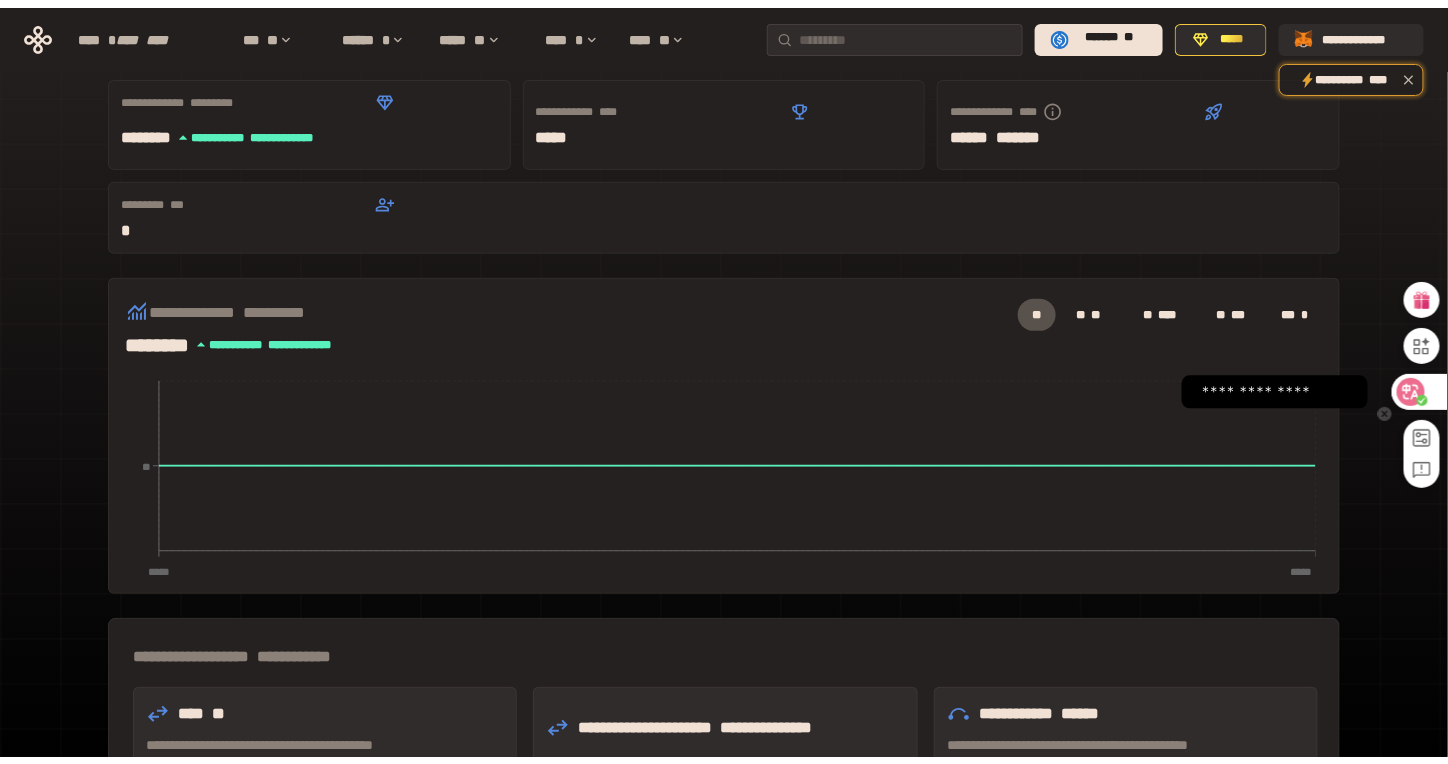 scroll, scrollTop: 186, scrollLeft: 0, axis: vertical 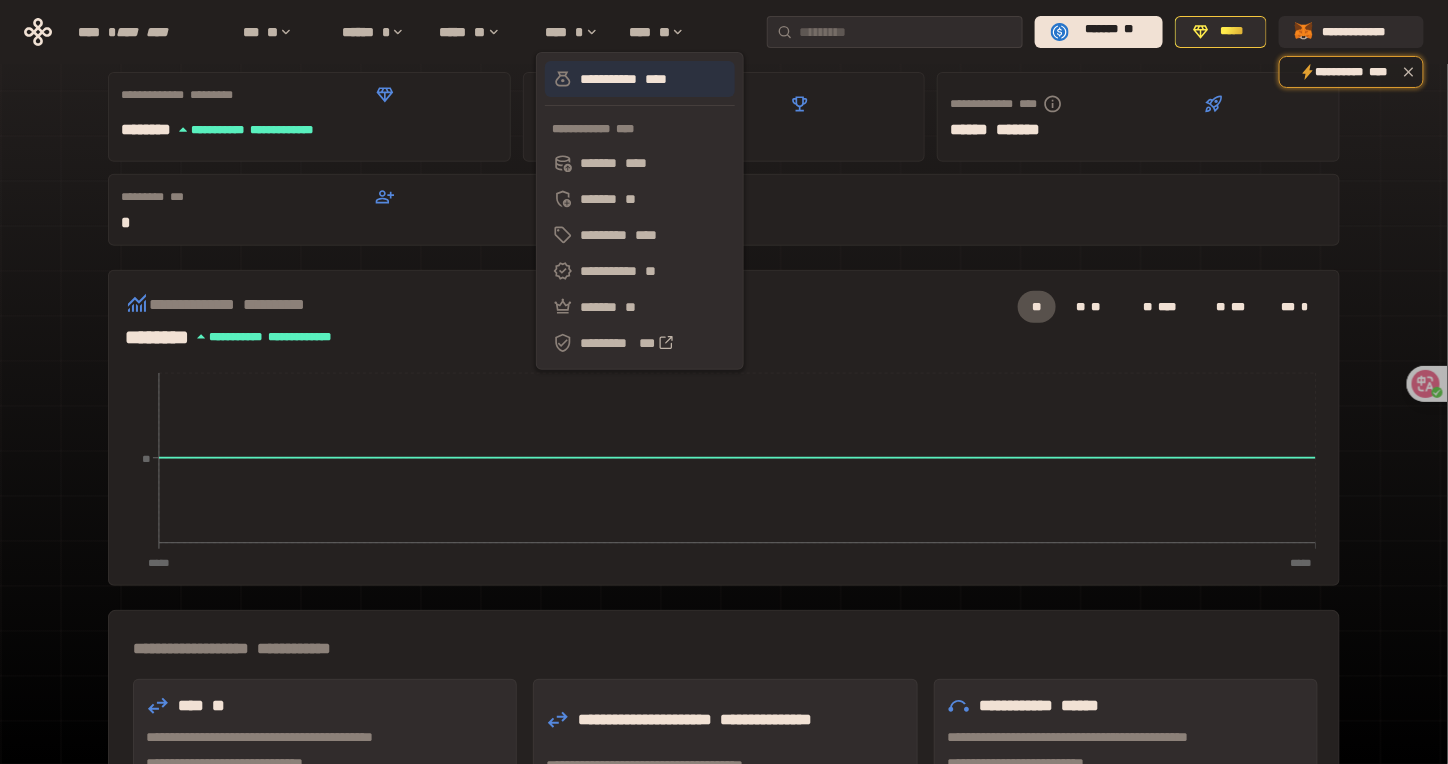 click on "****" at bounding box center [657, 79] 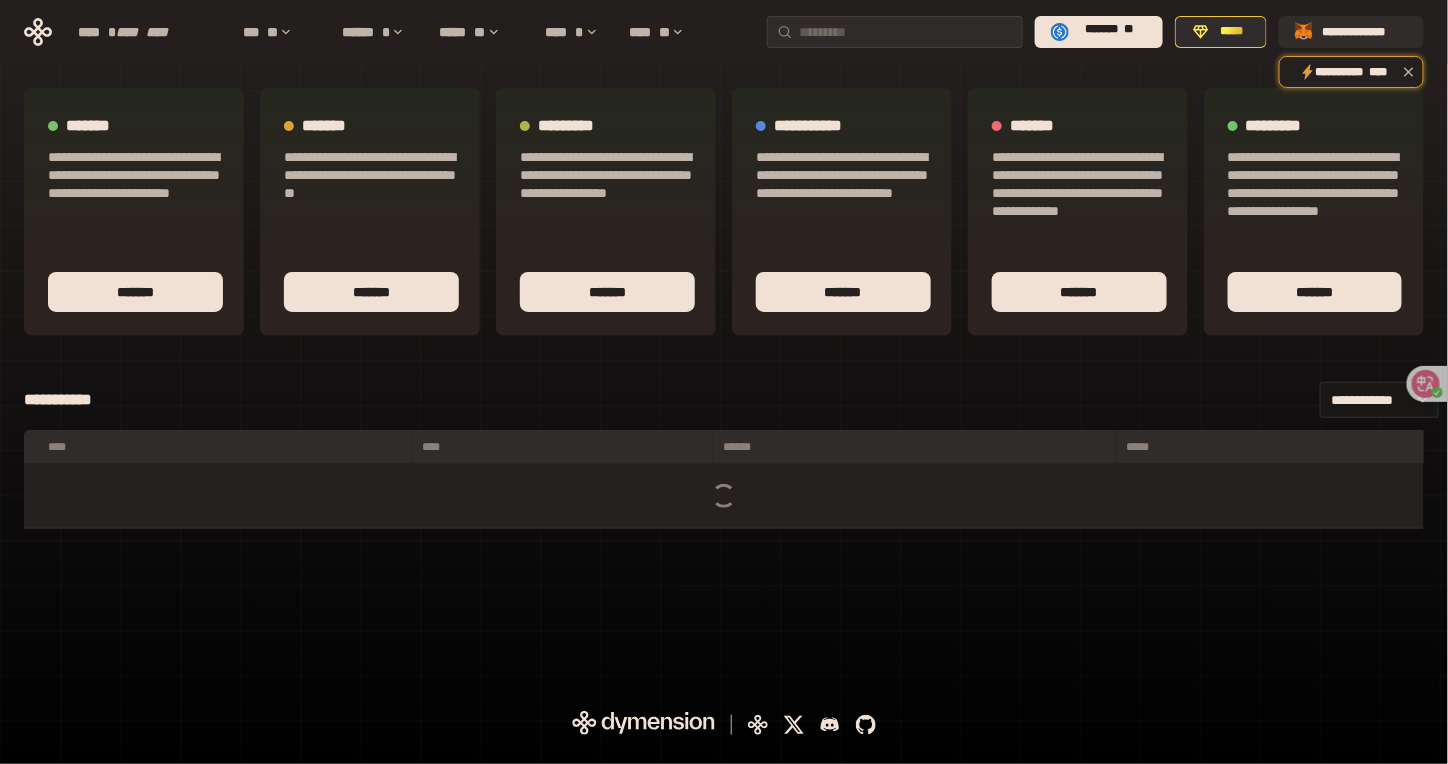 scroll, scrollTop: 0, scrollLeft: 0, axis: both 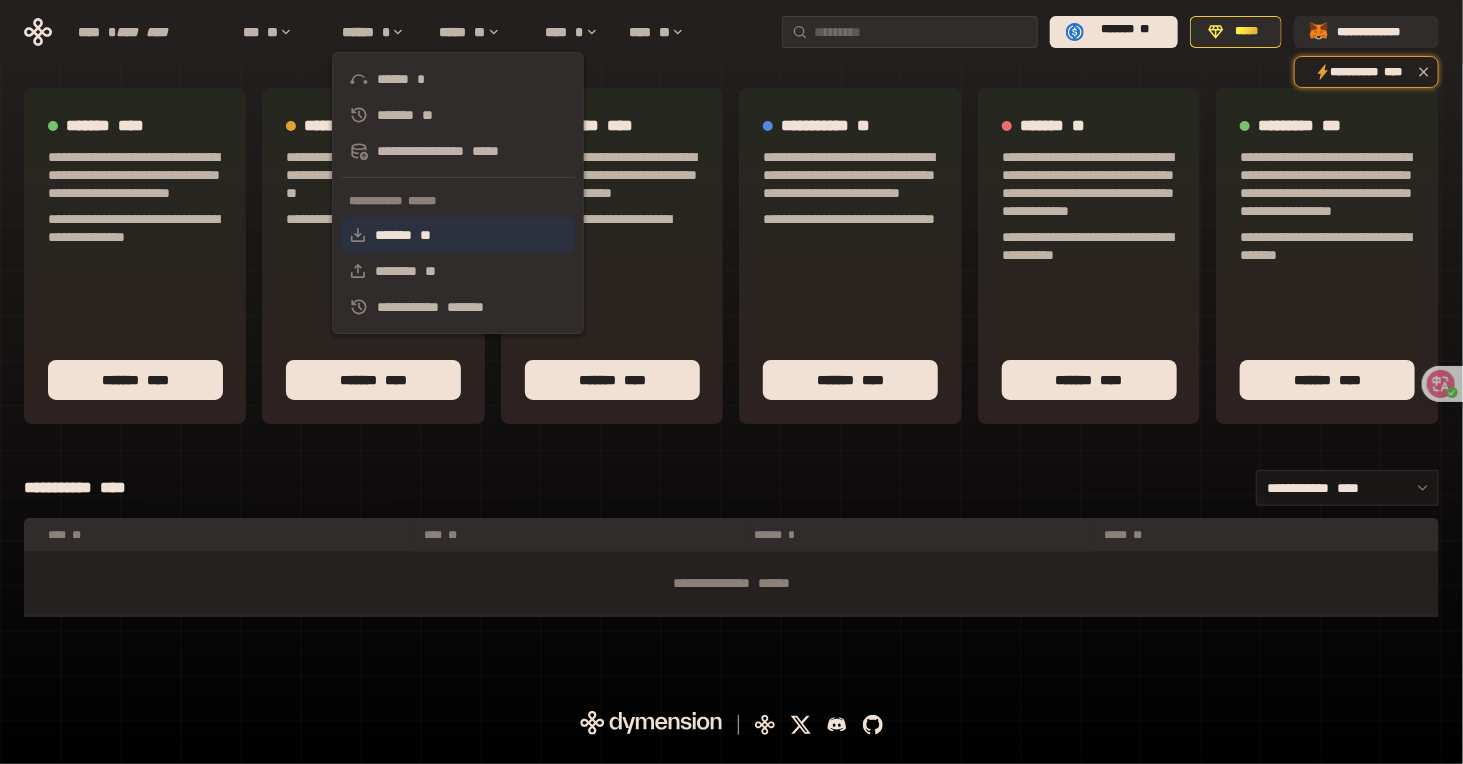 click on "*******    **" at bounding box center [457, 235] 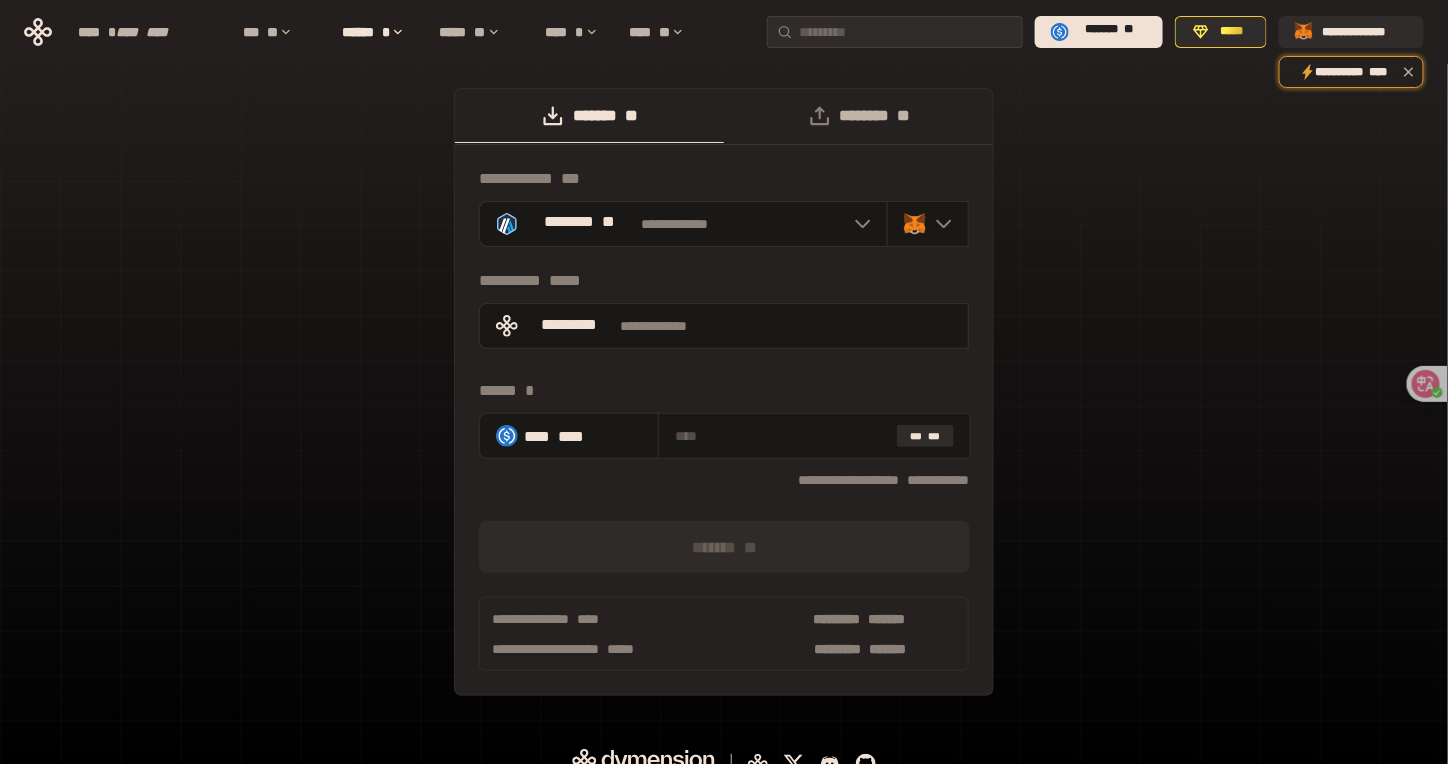 click on "********    **" at bounding box center (858, 116) 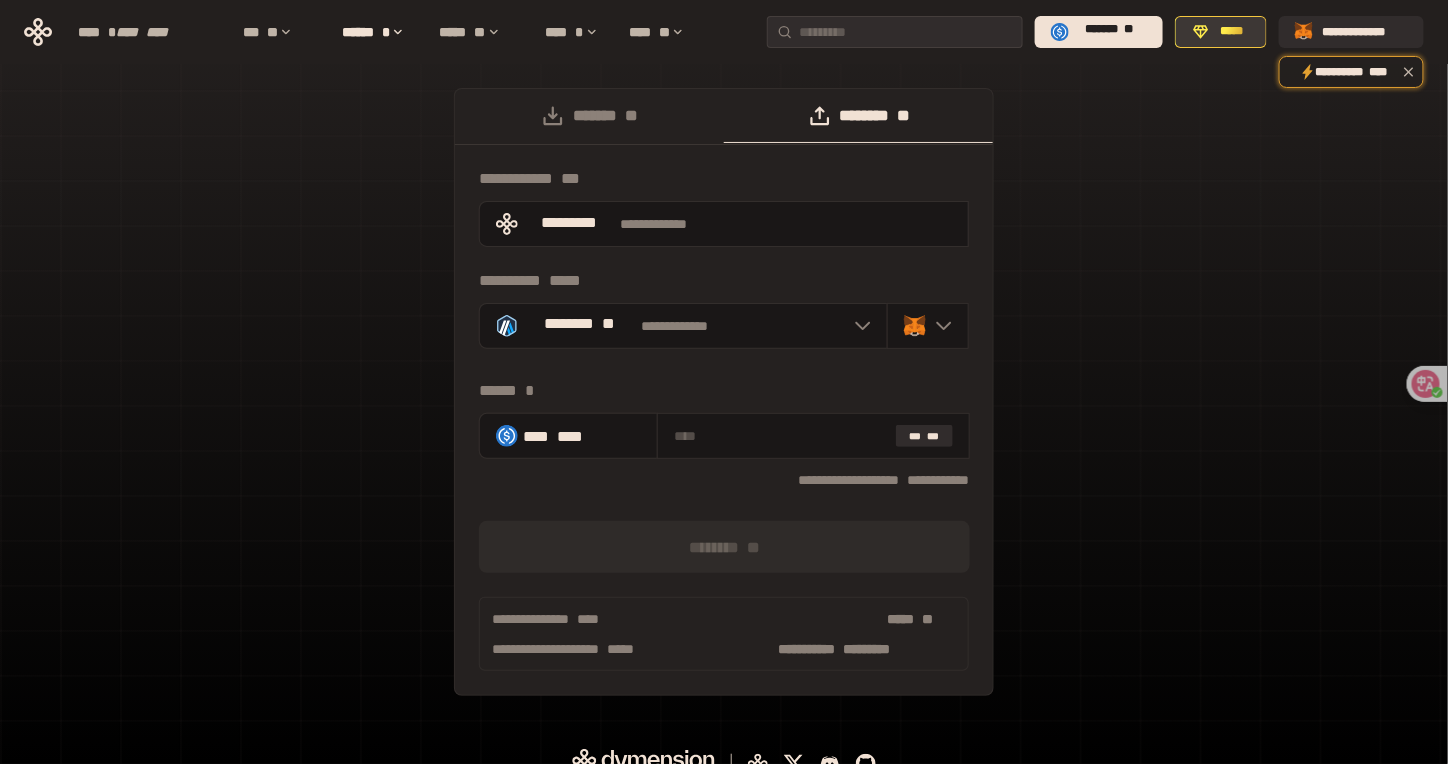 click on "*****" at bounding box center [1231, 32] 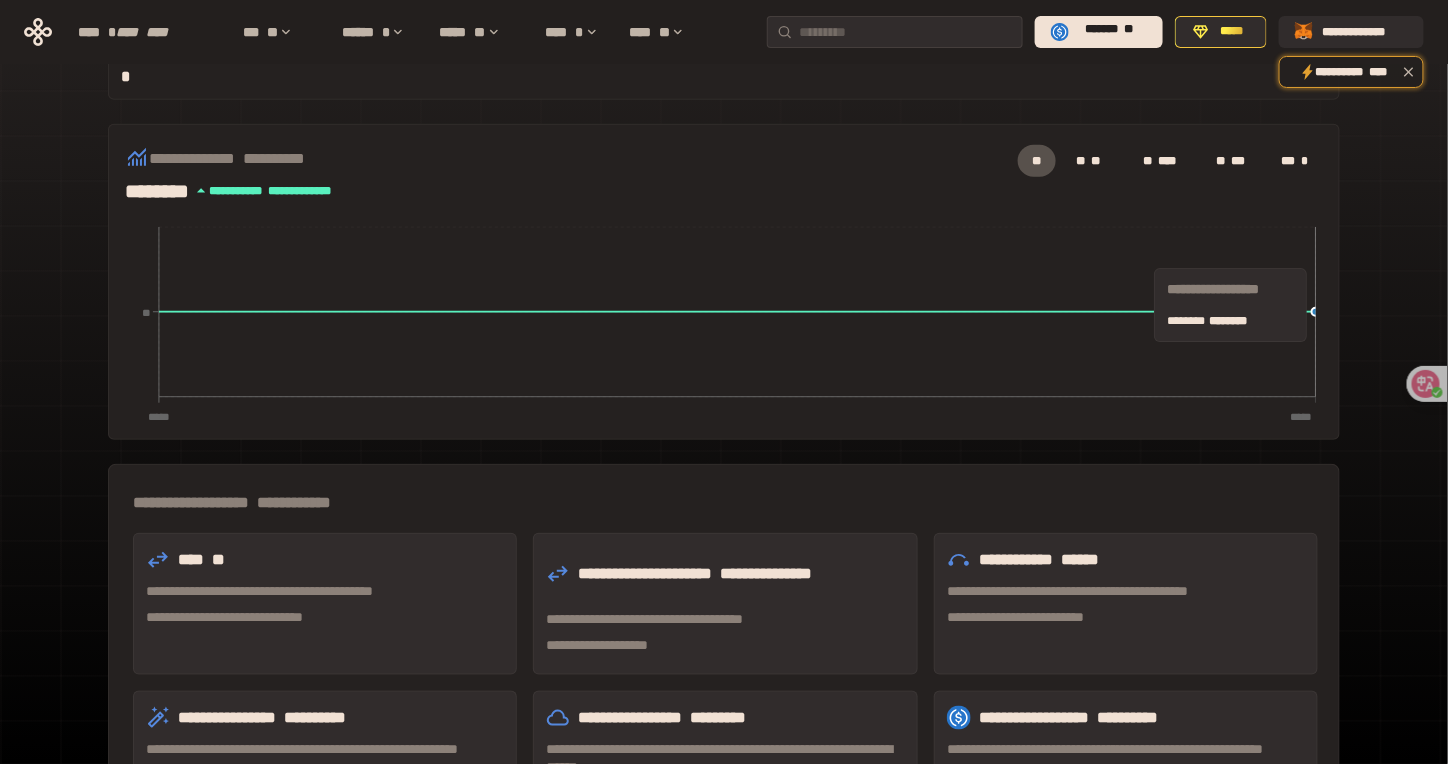 scroll, scrollTop: 0, scrollLeft: 0, axis: both 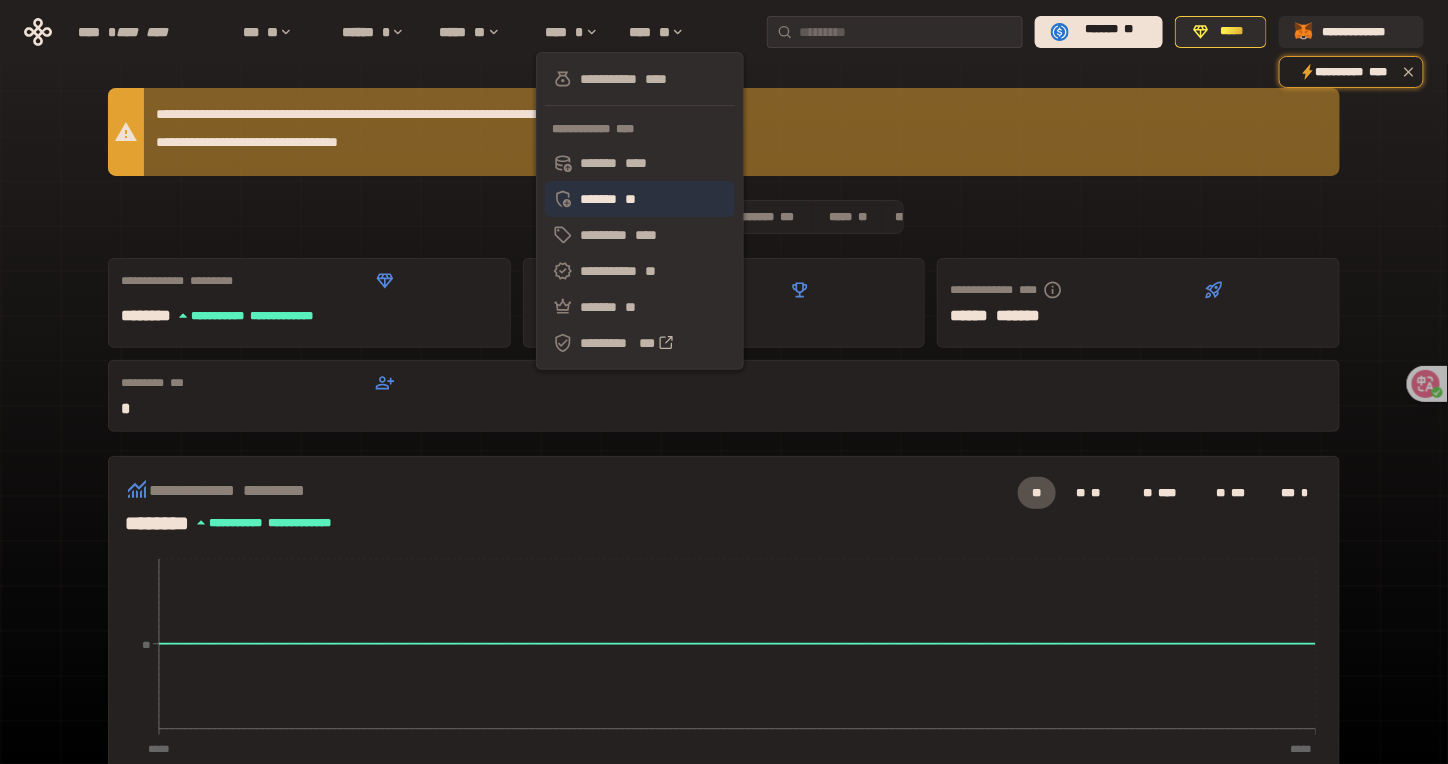 click on "**" at bounding box center [631, 199] 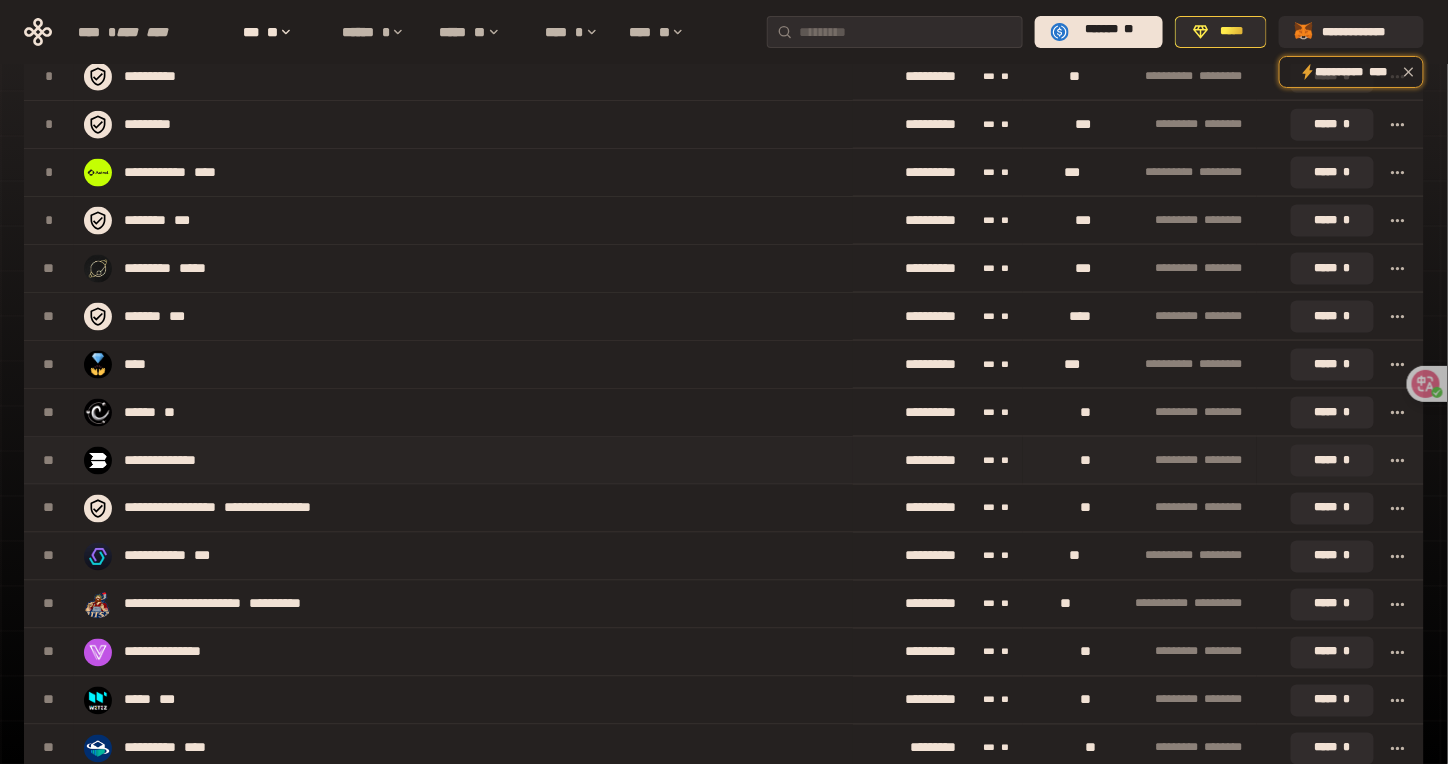 scroll, scrollTop: 0, scrollLeft: 0, axis: both 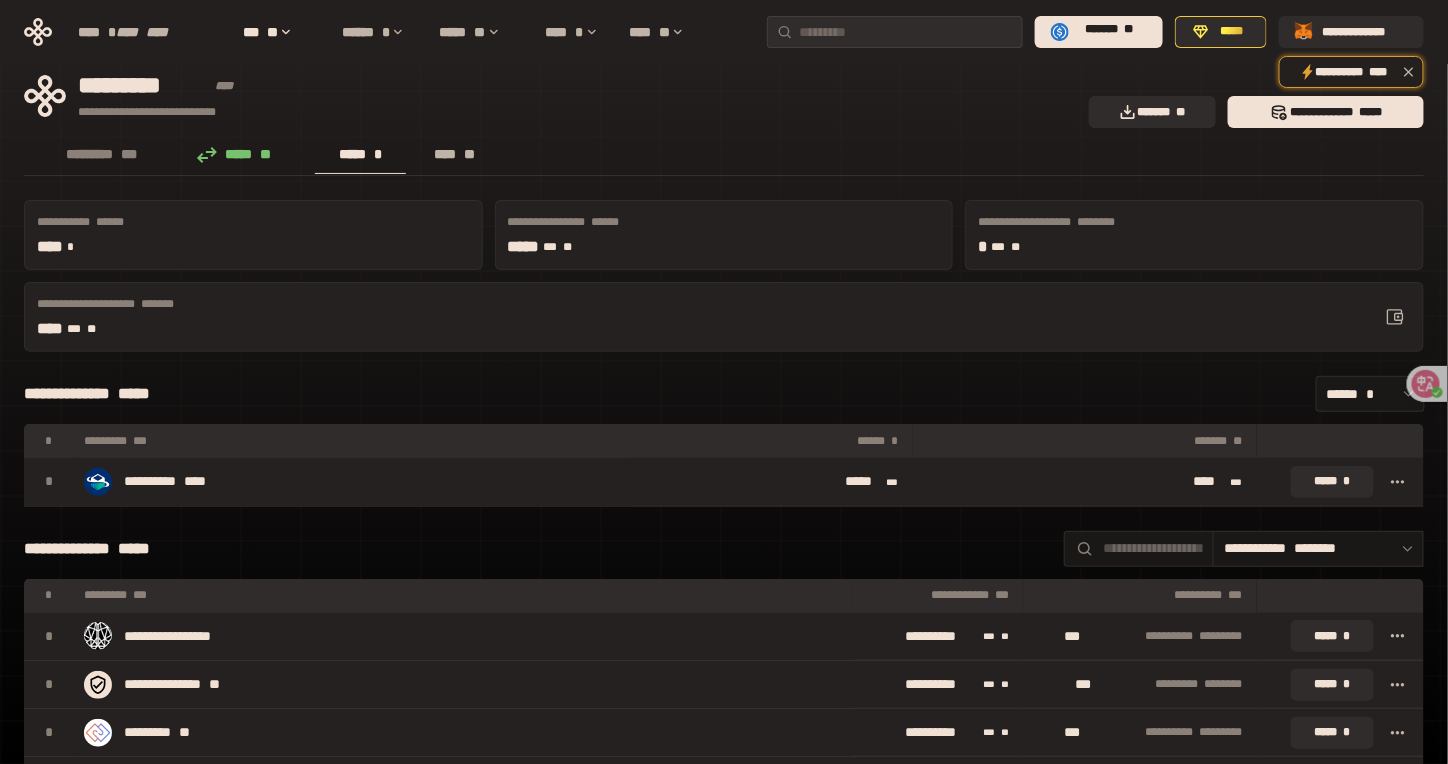 click on "****    **" at bounding box center [455, 154] 